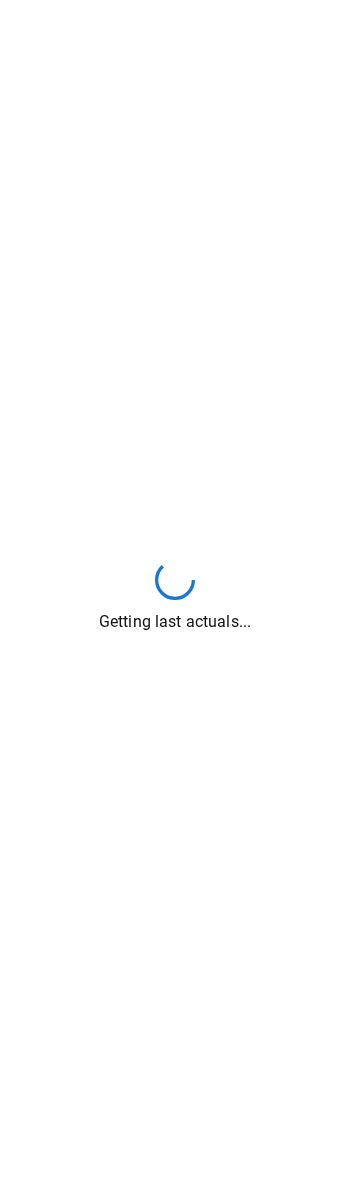 scroll, scrollTop: 0, scrollLeft: 0, axis: both 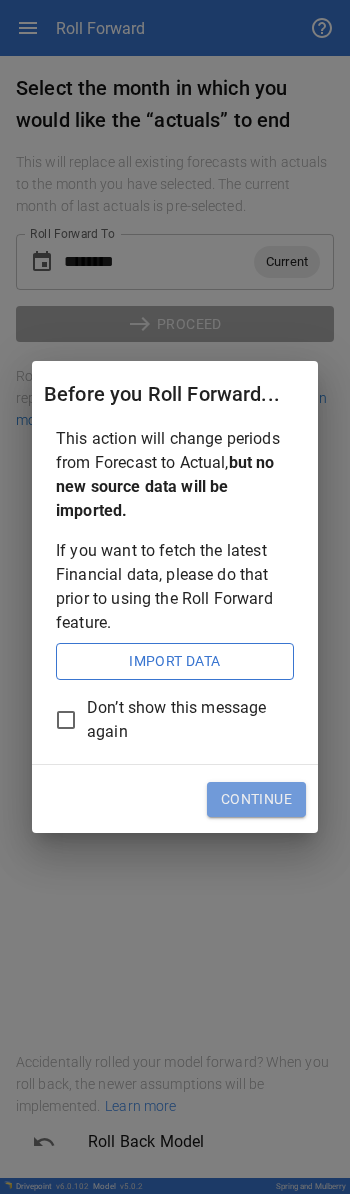 click on "Continue" at bounding box center (256, 800) 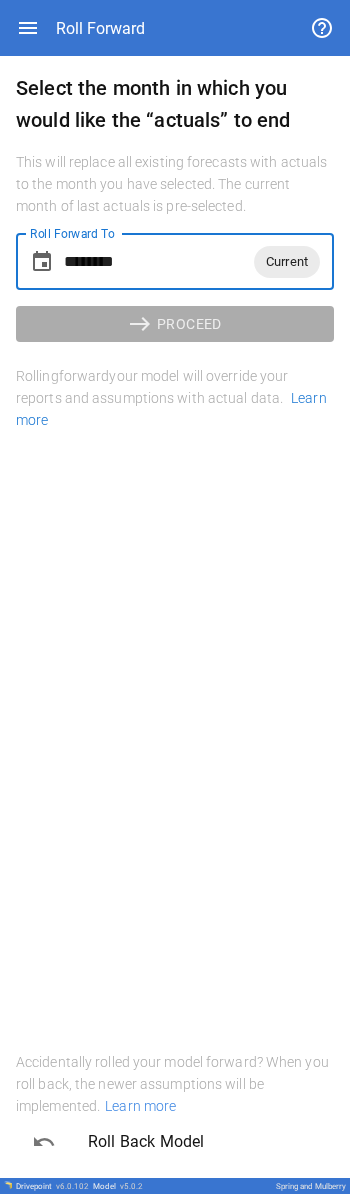 click on "********" at bounding box center (159, 262) 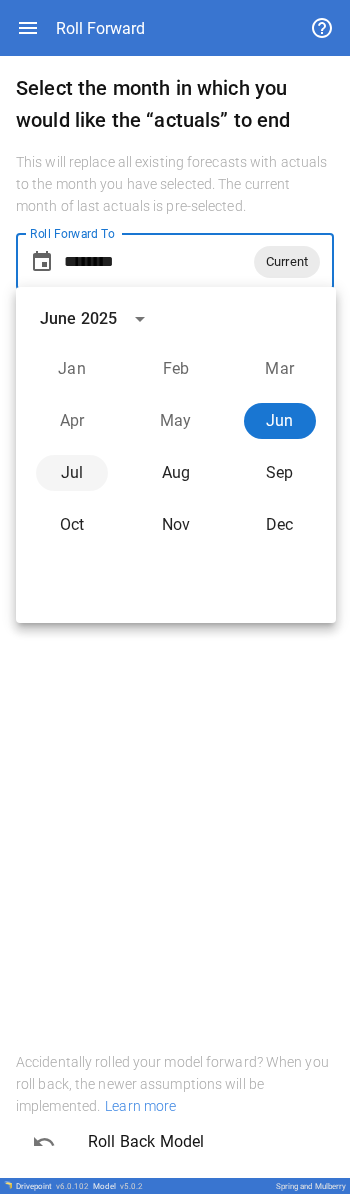click on "Jul" at bounding box center [72, 473] 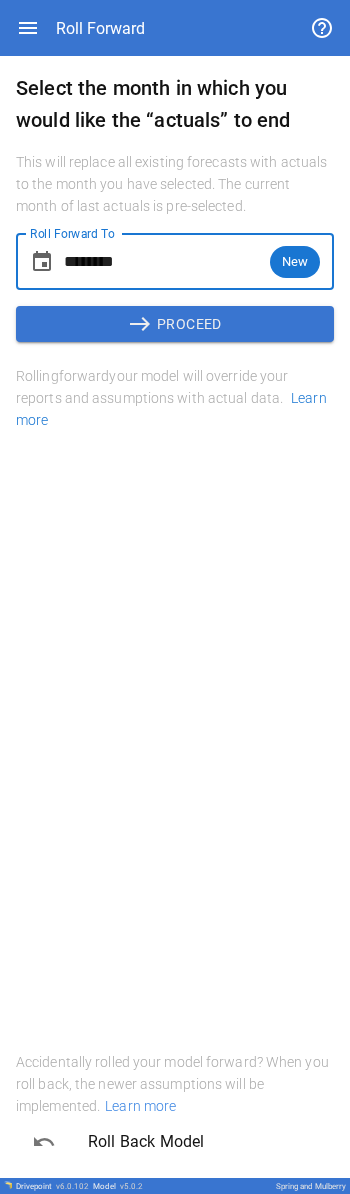 click on "Roll Forward To ******** New Roll Forward To east PROCEED Rolling forward your model will override your reports and assumptions with actual data. Learn more" at bounding box center [175, 405] 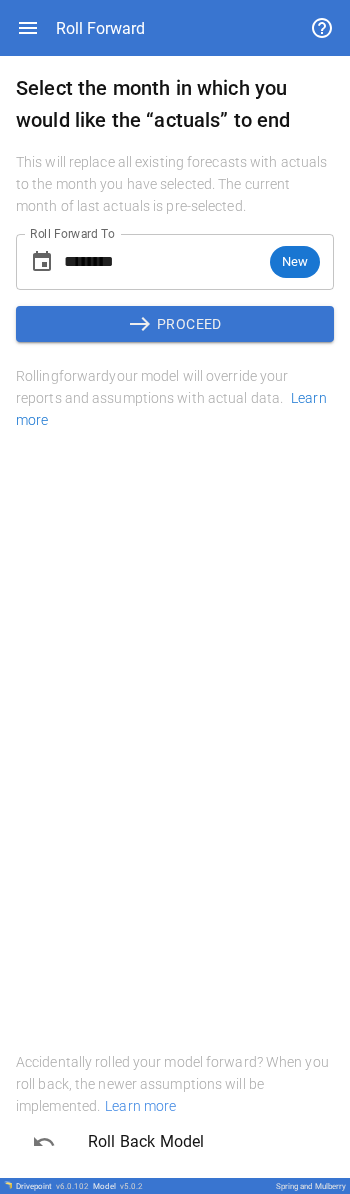 click on "east PROCEED" at bounding box center [175, 324] 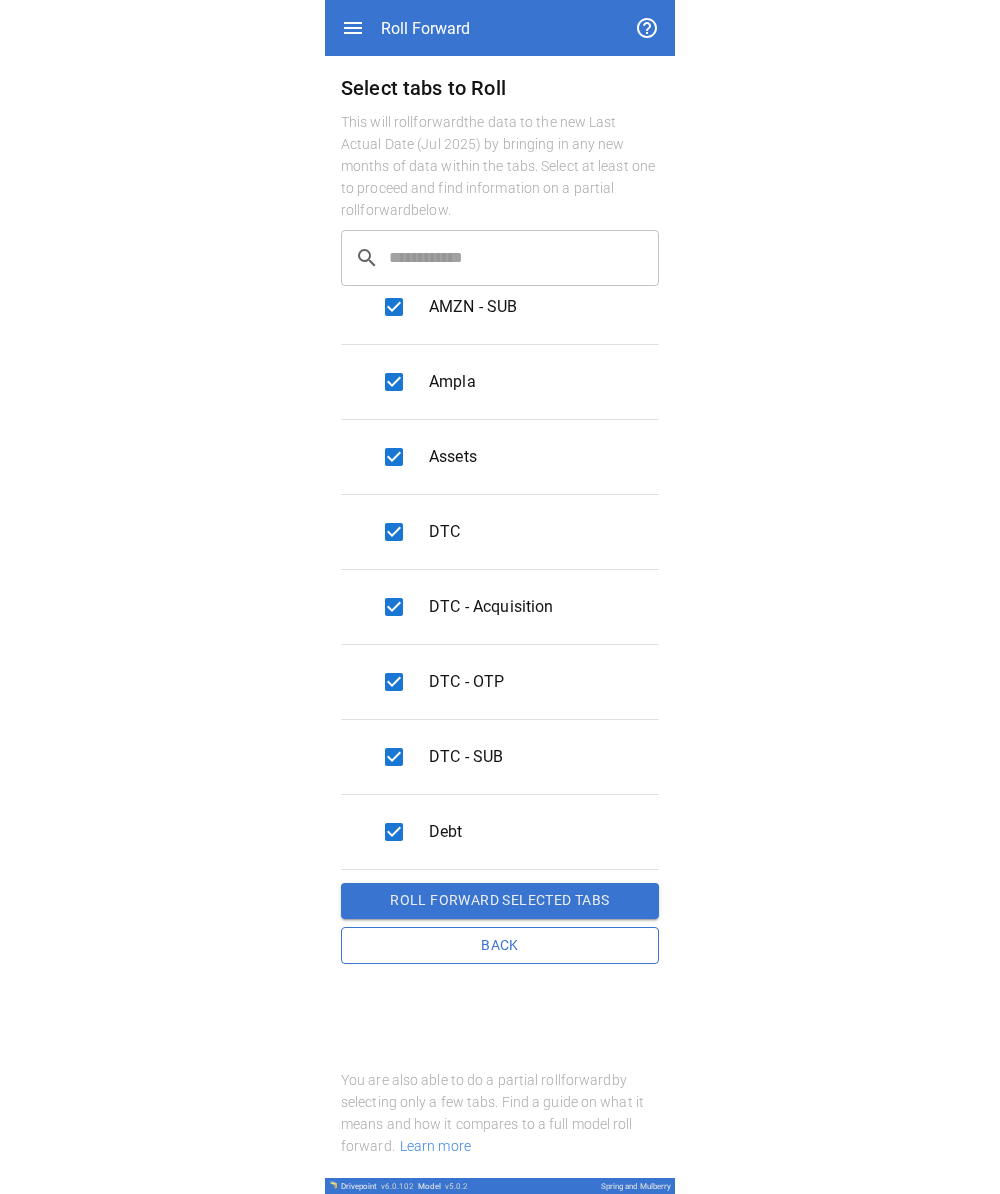 scroll, scrollTop: 1517, scrollLeft: 0, axis: vertical 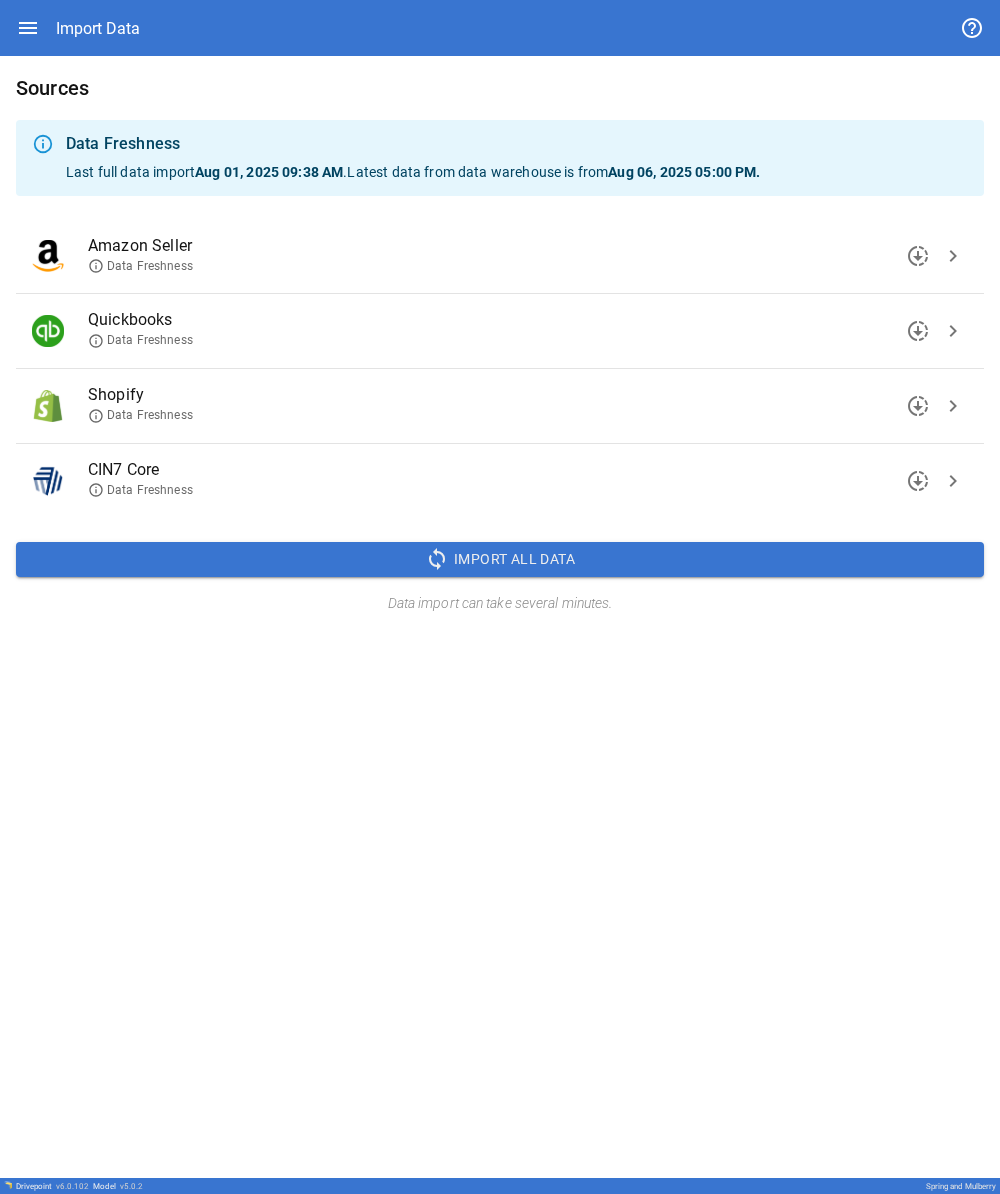 click on "chevron_right" at bounding box center (953, 406) 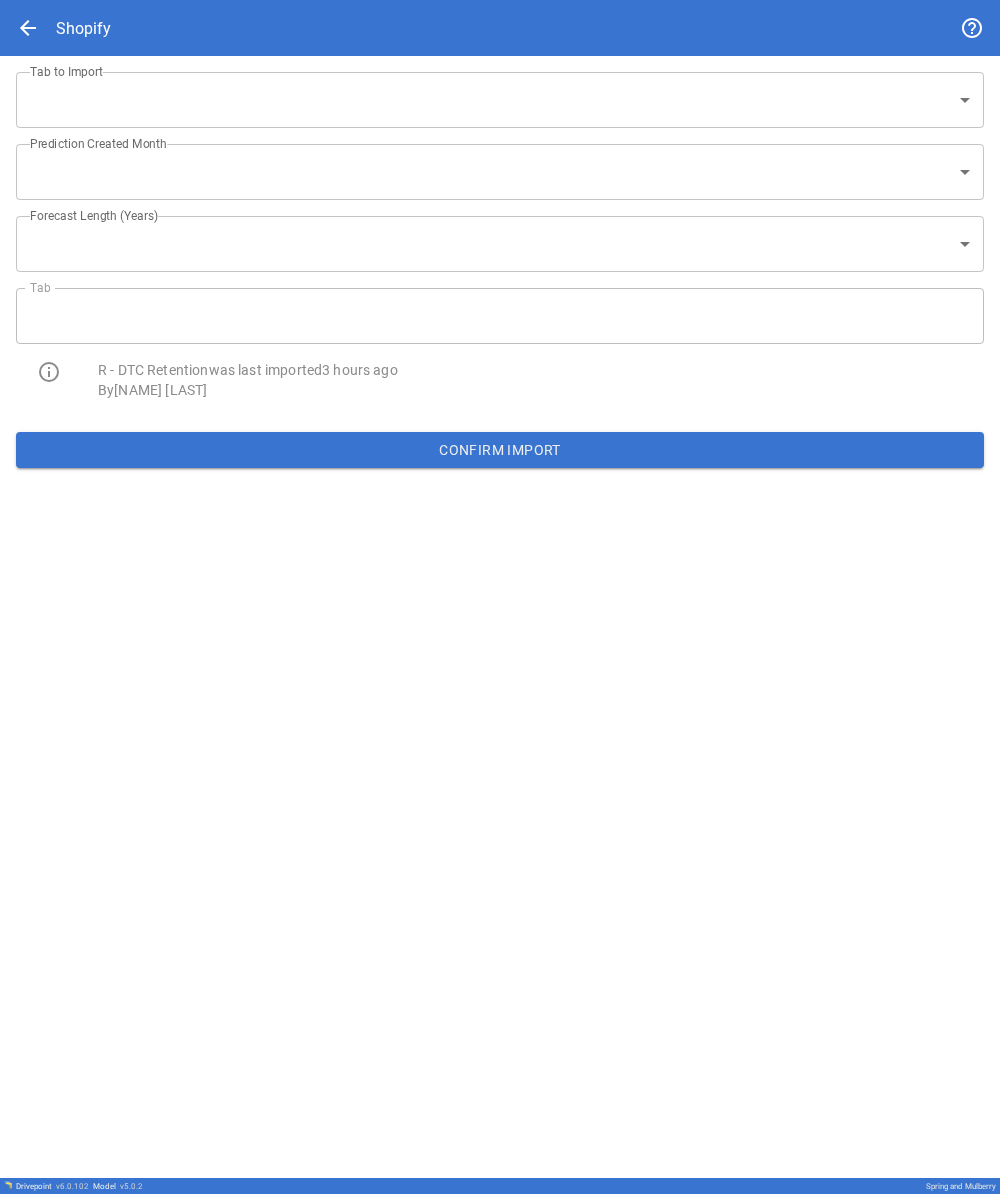 type on "**********" 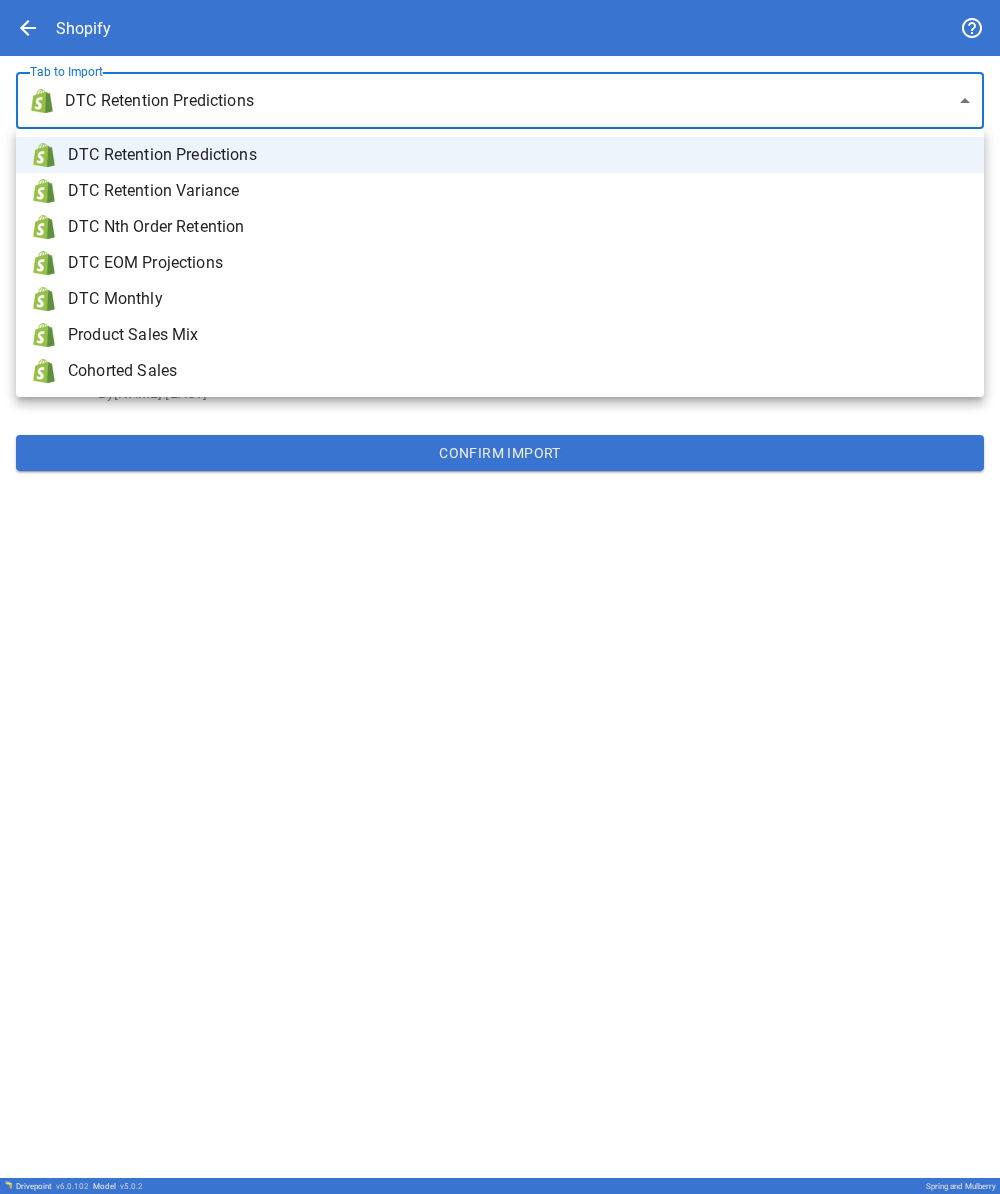 click on "**********" at bounding box center (500, 597) 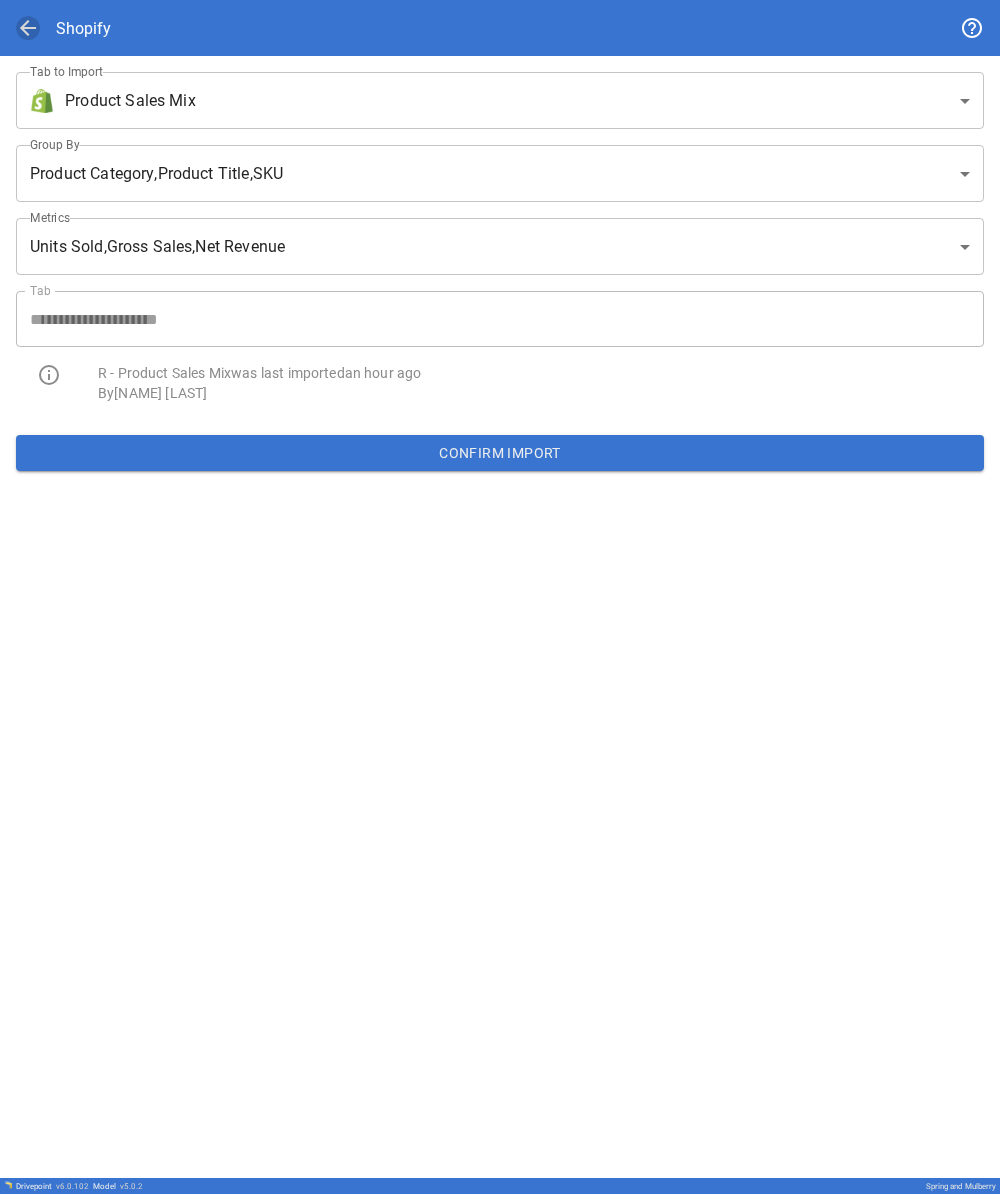 click on "arrow_back" at bounding box center [28, 28] 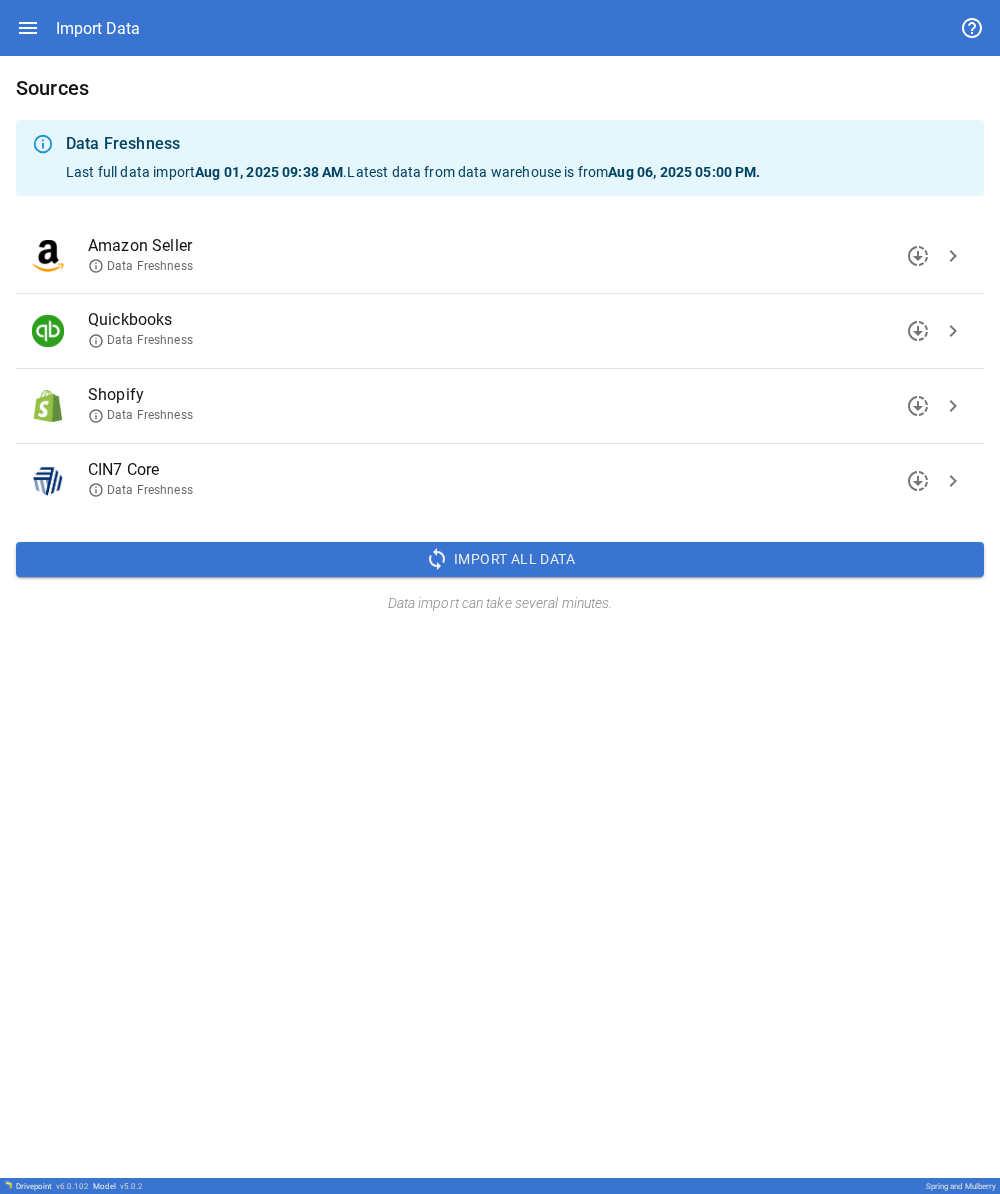 click on "chevron_right" at bounding box center [953, 406] 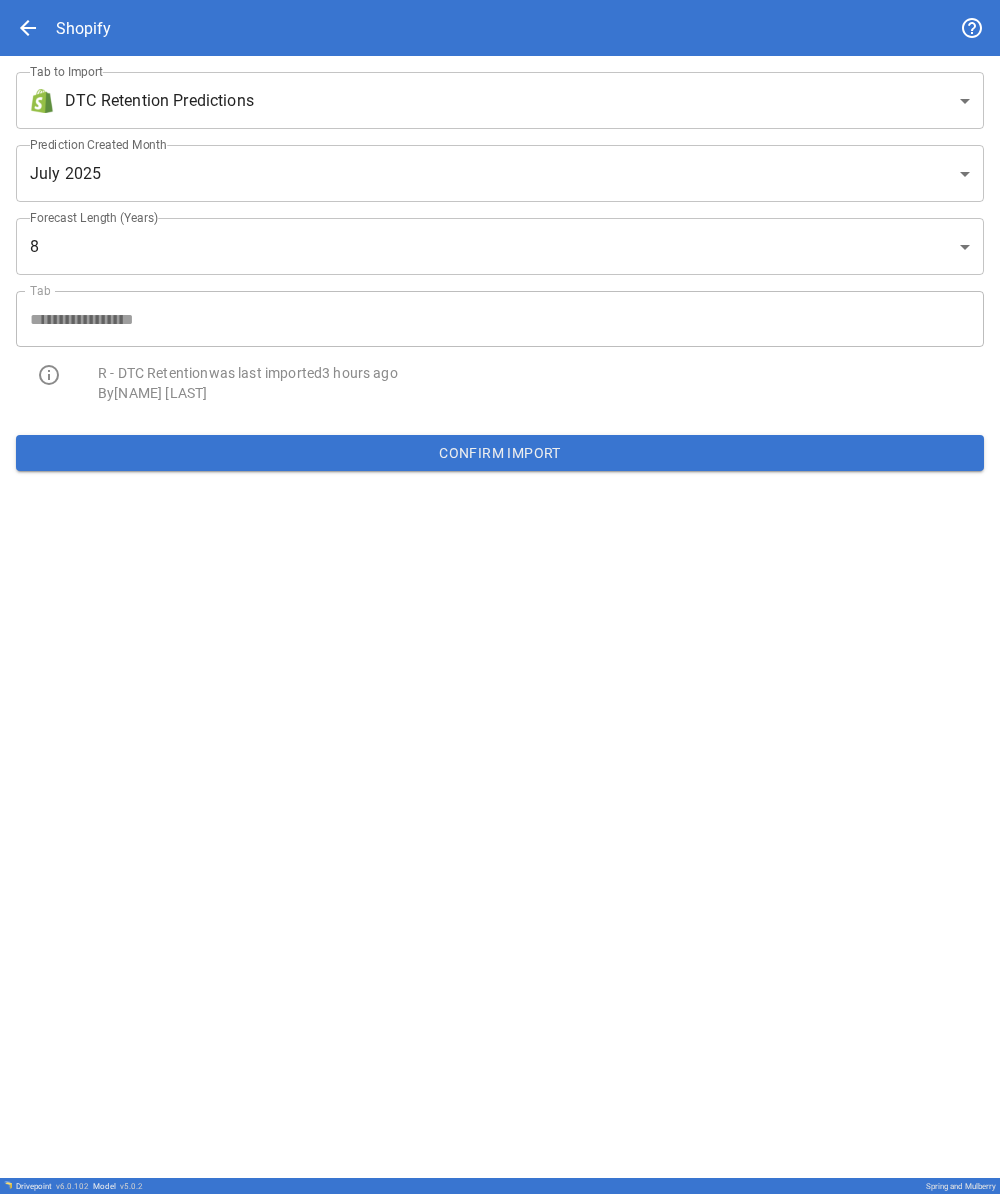 click on "**********" at bounding box center [500, 597] 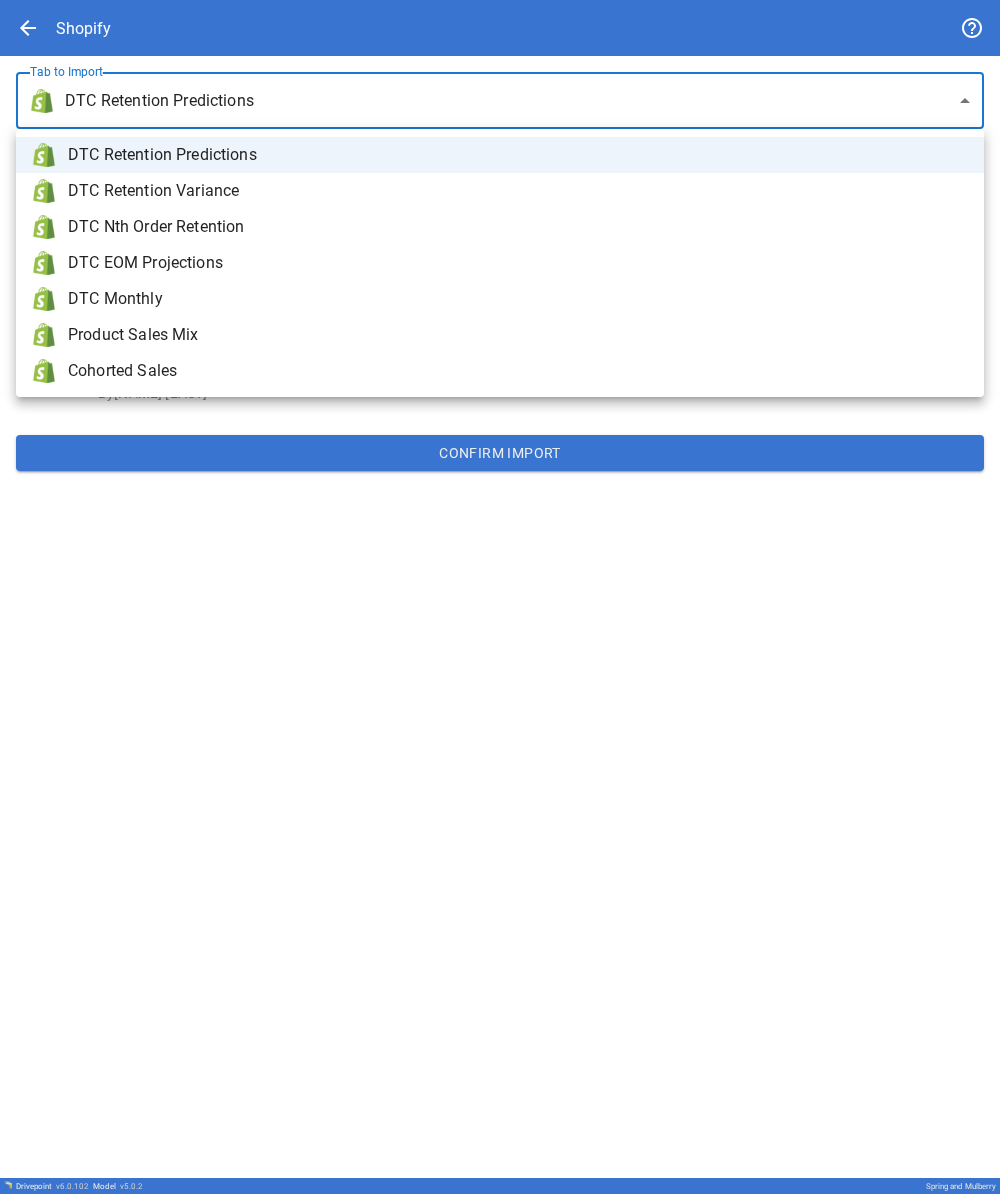 click on "Product Sales Mix" at bounding box center (518, 335) 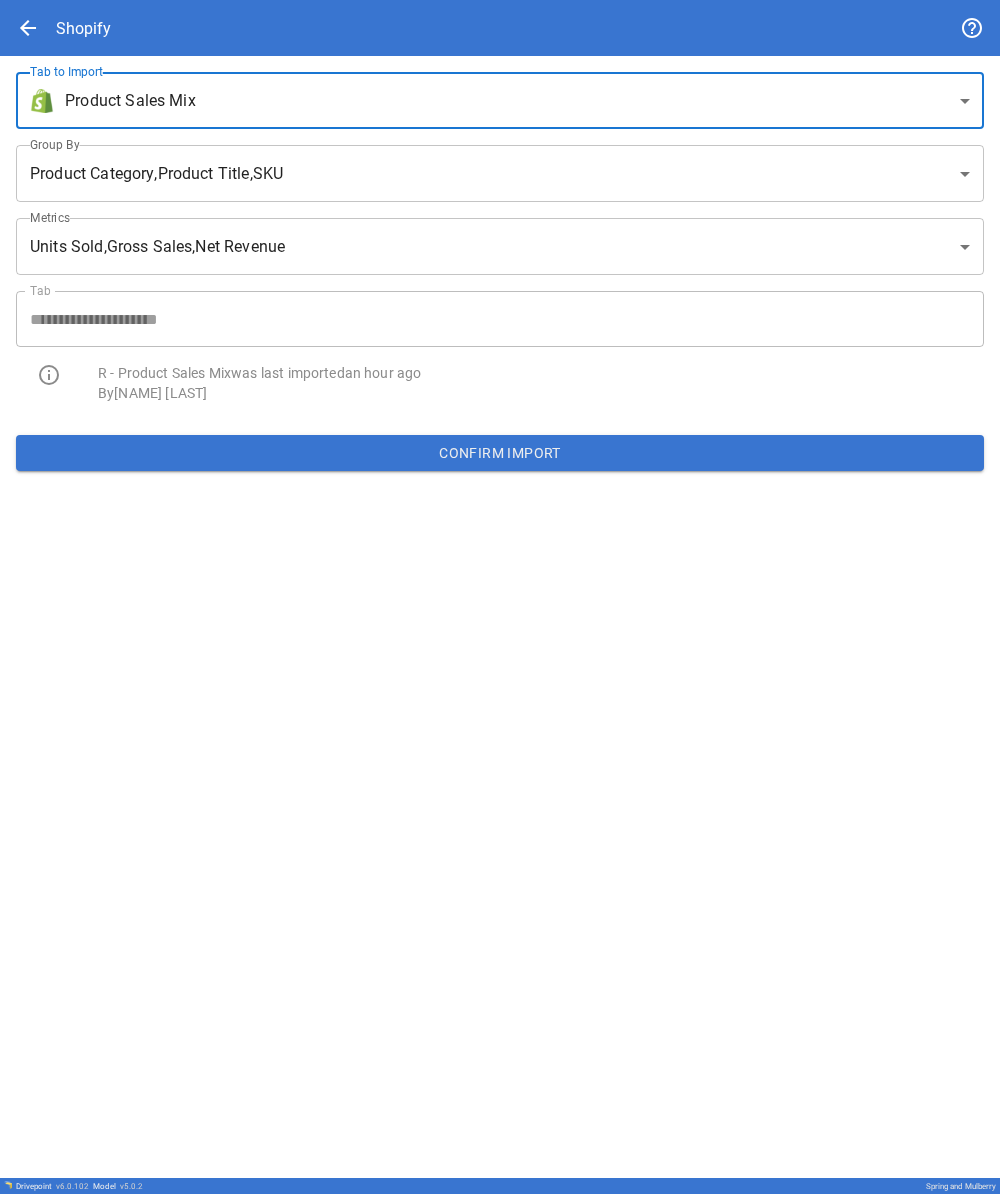 click on "arrow_back" at bounding box center [28, 28] 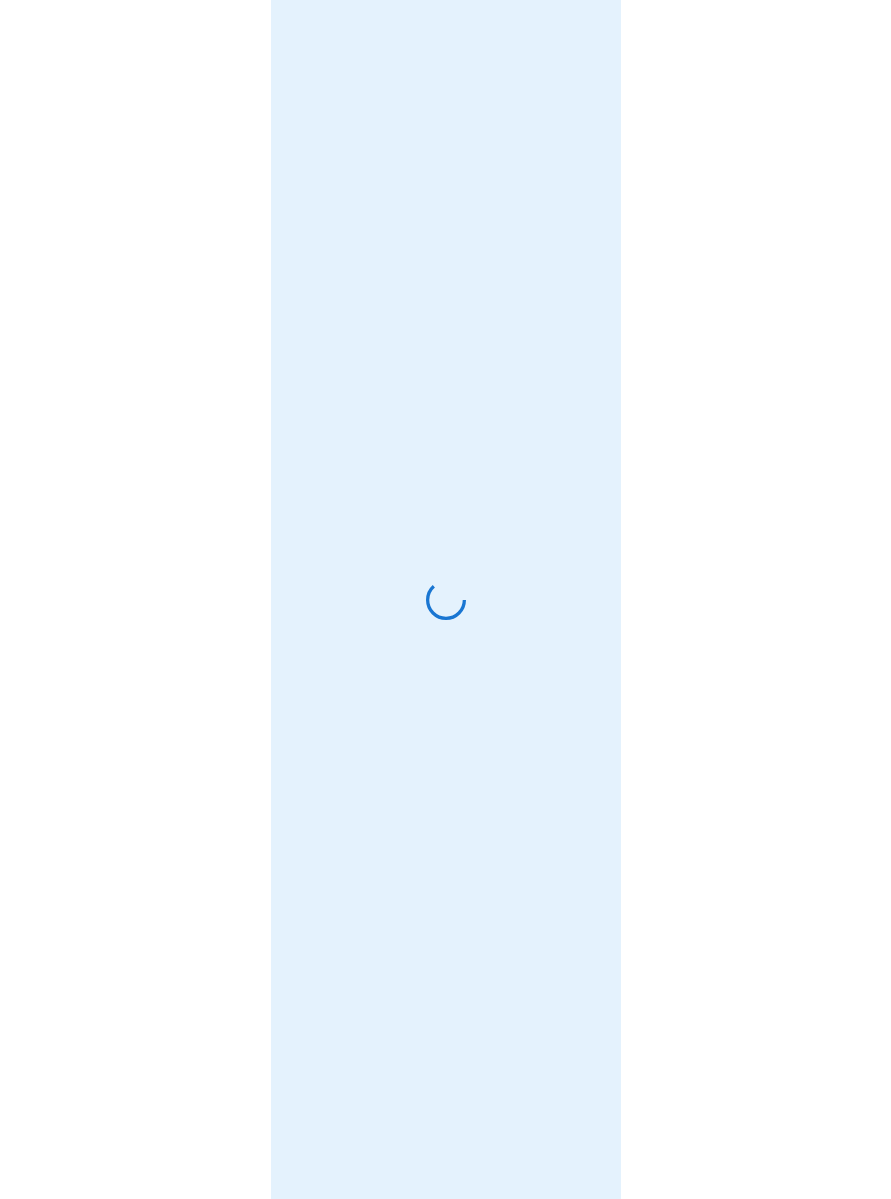 scroll, scrollTop: 0, scrollLeft: 0, axis: both 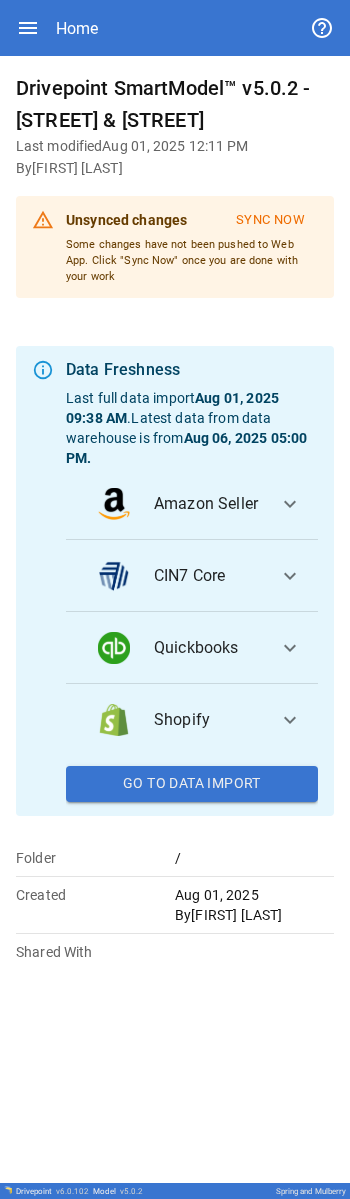 click 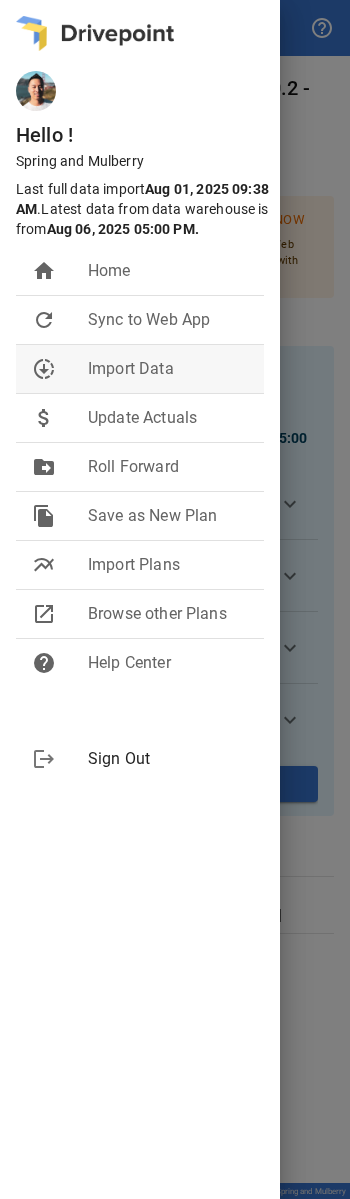 click on "Import Data" at bounding box center [168, 369] 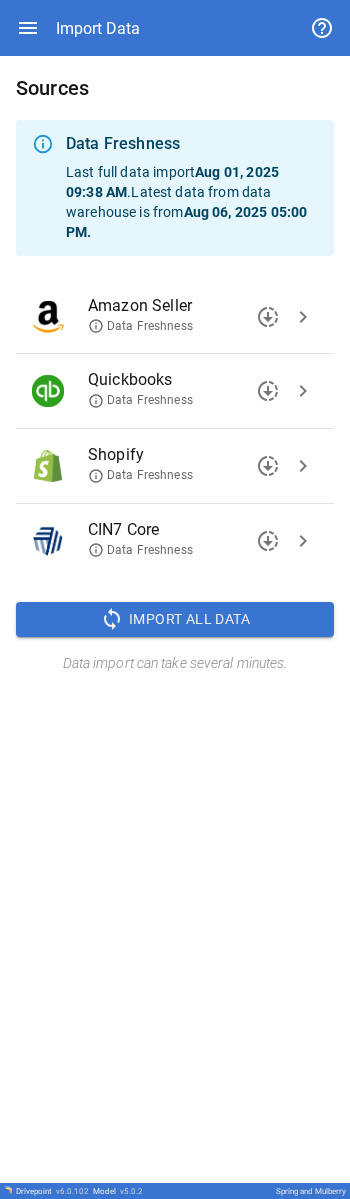 click on "Import All Data" at bounding box center (189, 619) 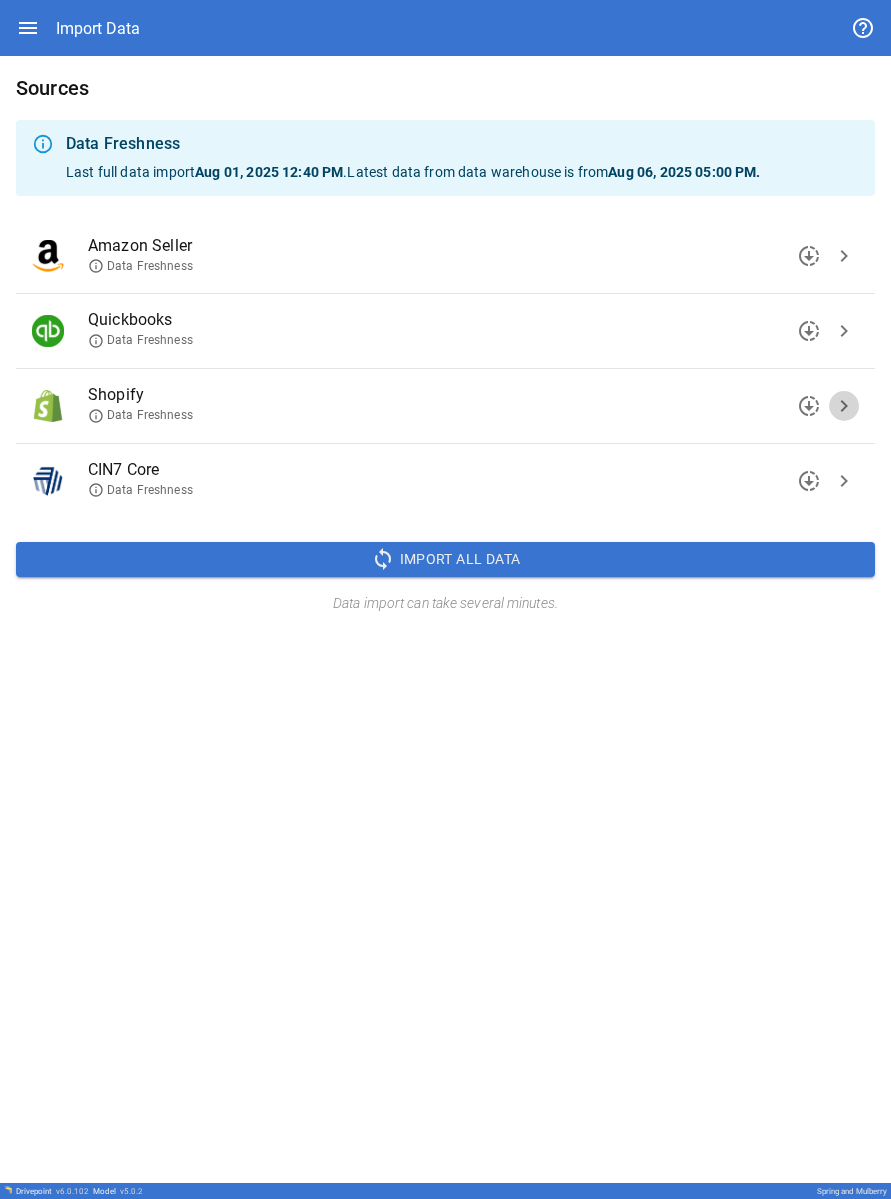 click on "chevron_right" at bounding box center [844, 406] 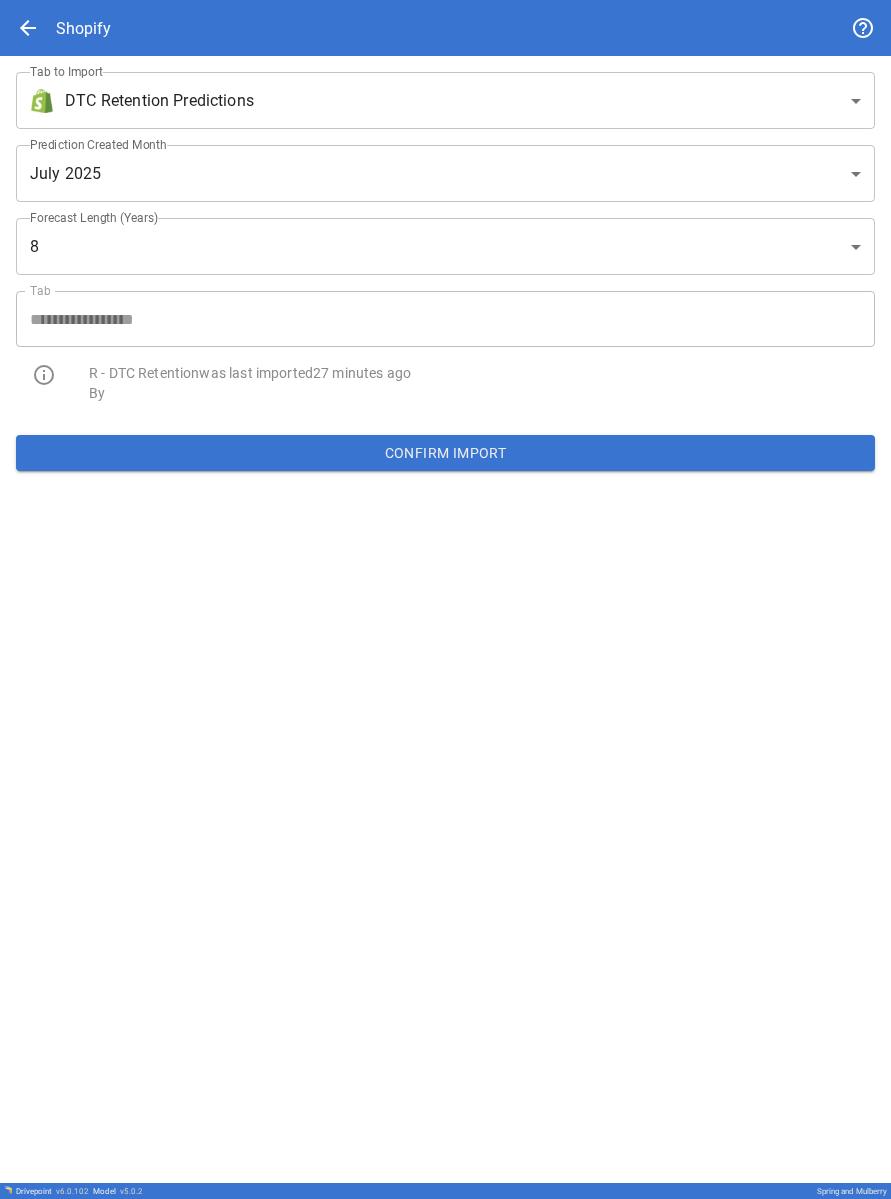 click on "**********" at bounding box center [445, 599] 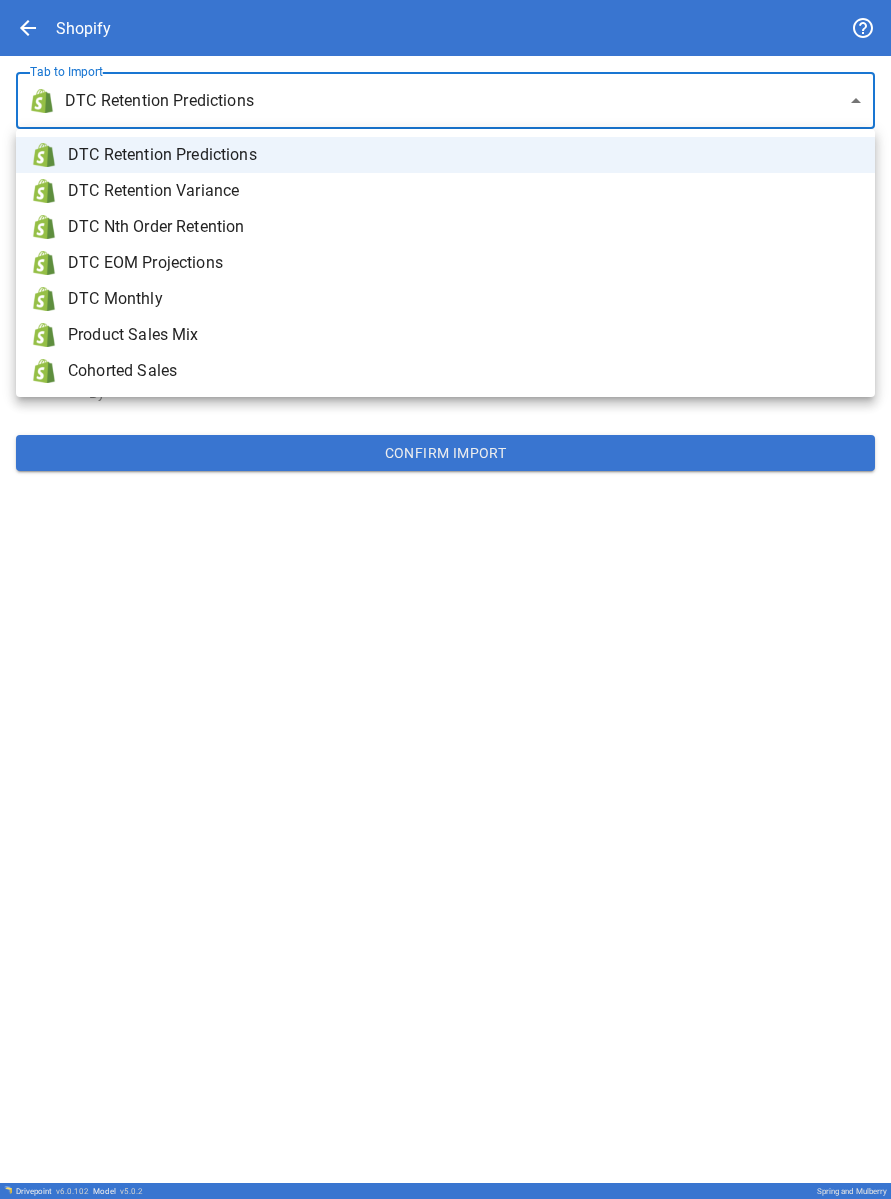 click on "Product Sales Mix" at bounding box center [463, 335] 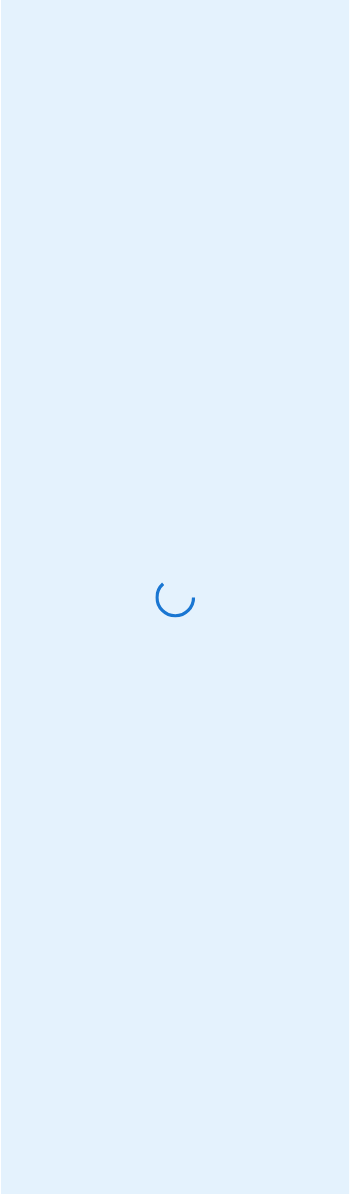 scroll, scrollTop: 0, scrollLeft: 0, axis: both 